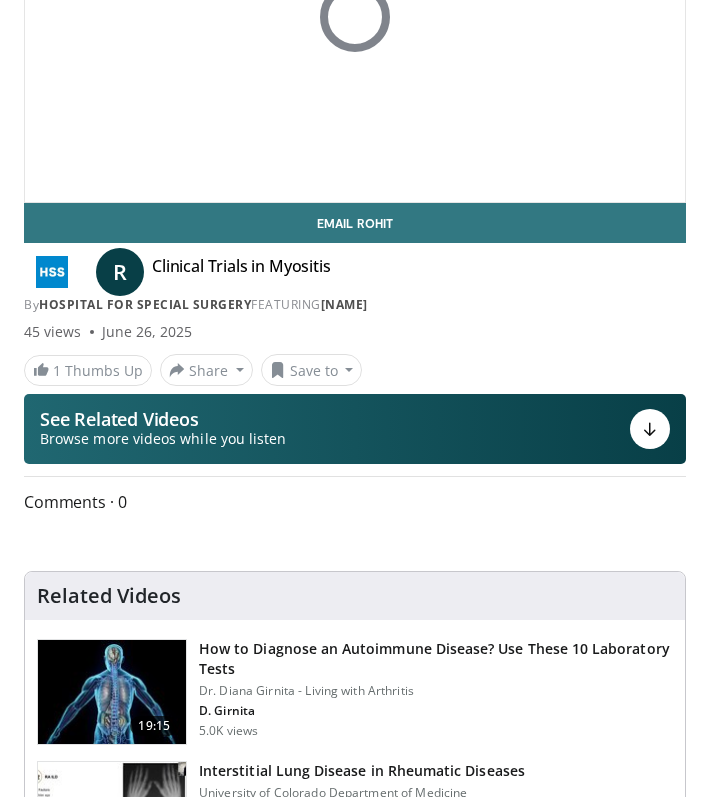 scroll, scrollTop: 229, scrollLeft: 0, axis: vertical 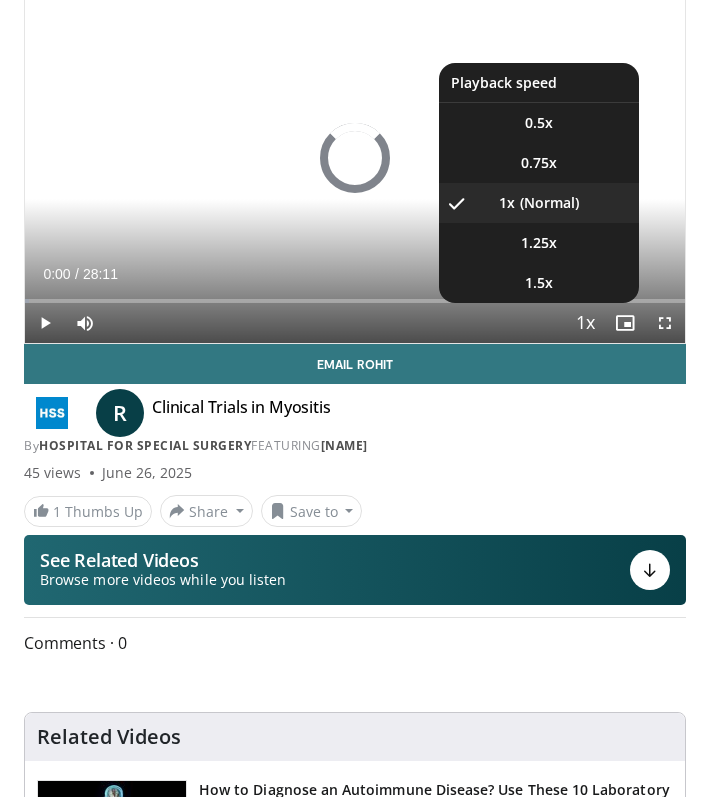 click at bounding box center [585, 324] 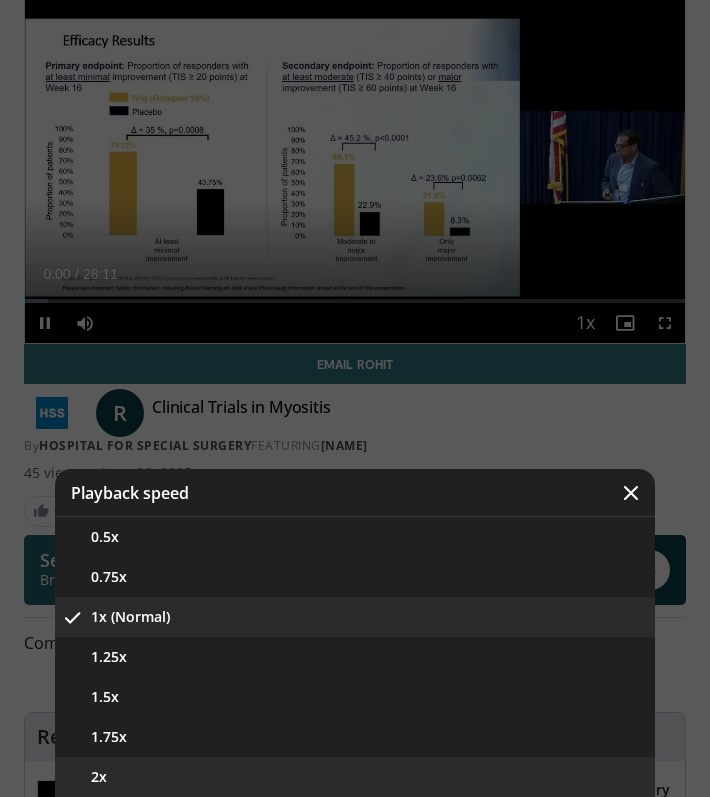 click on "2x" at bounding box center (355, 777) 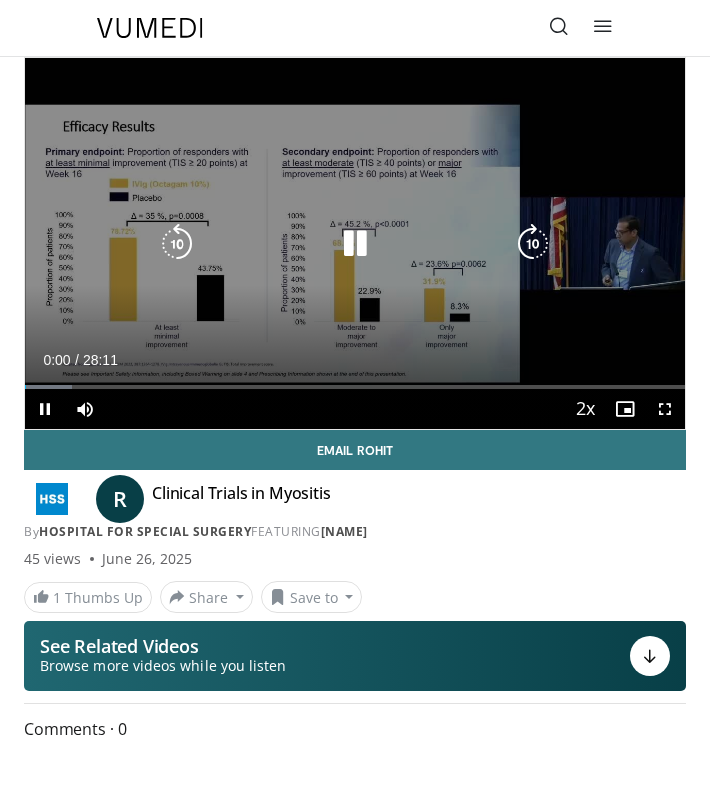 scroll, scrollTop: 0, scrollLeft: 0, axis: both 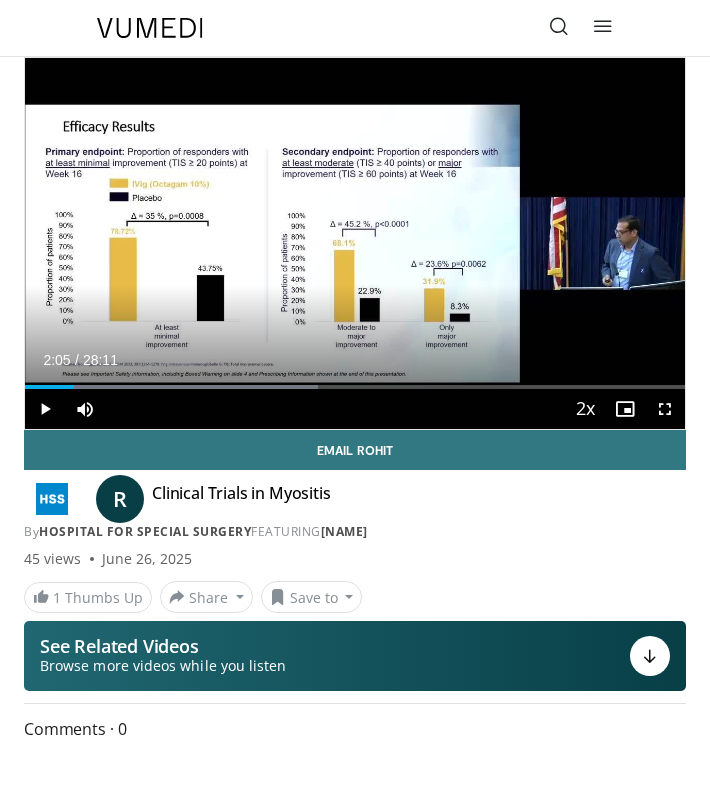 click at bounding box center [45, 409] 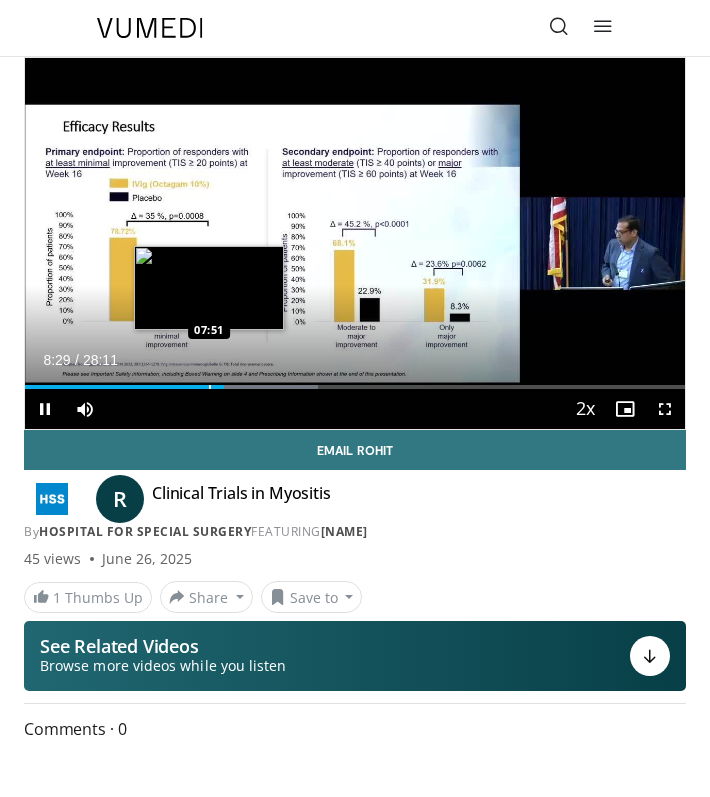 click on "Loaded :  44.37% 08:29 07:51" at bounding box center [355, 379] 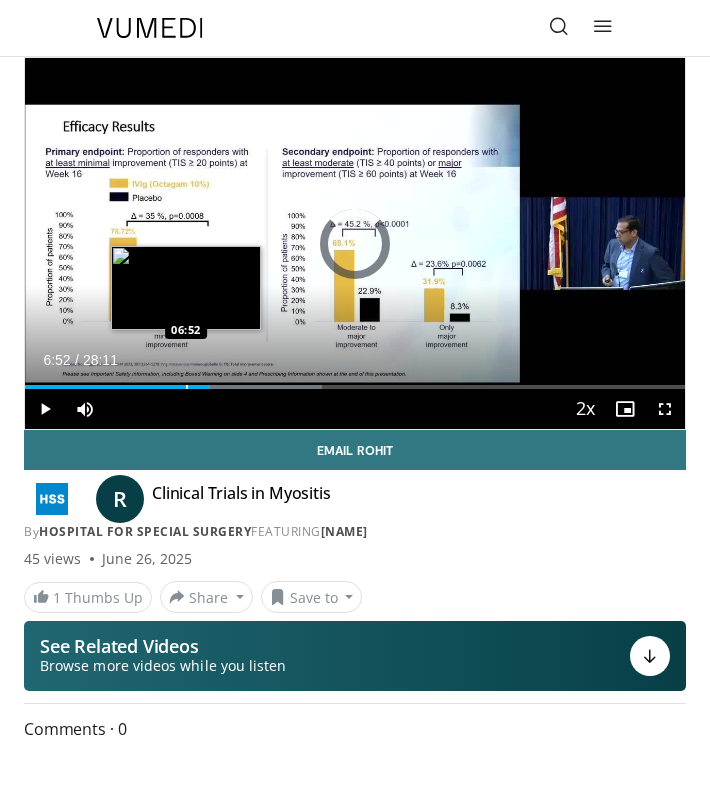 click on "Loaded :  44.97% 07:53 06:52" at bounding box center (355, 379) 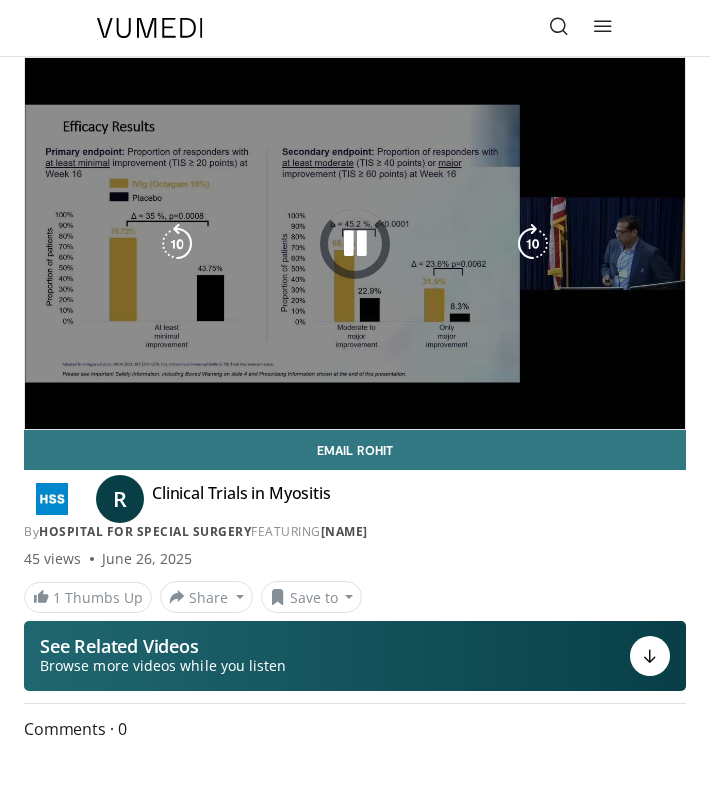 click on "30 seconds
Tap to unmute" at bounding box center (355, 243) 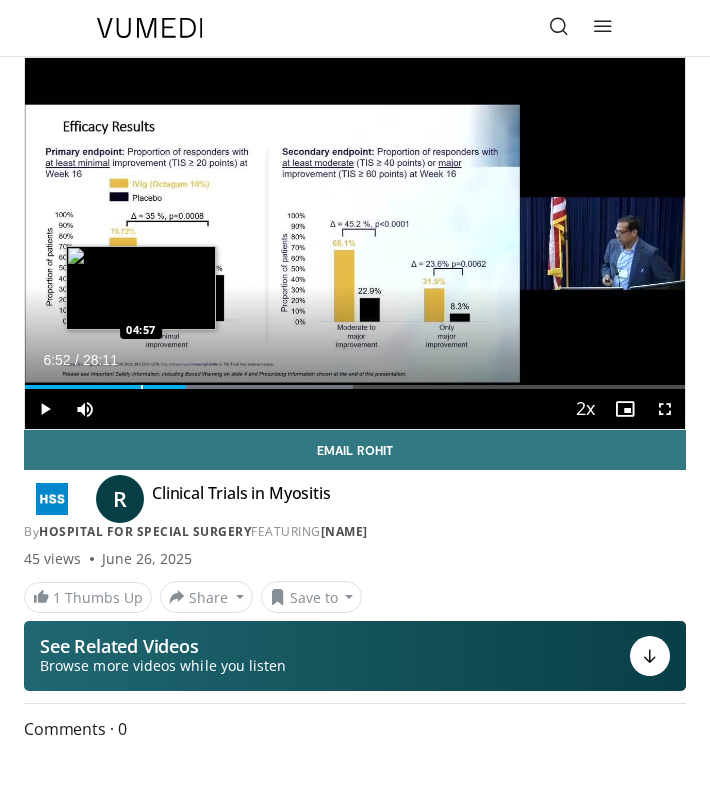 click at bounding box center [142, 387] 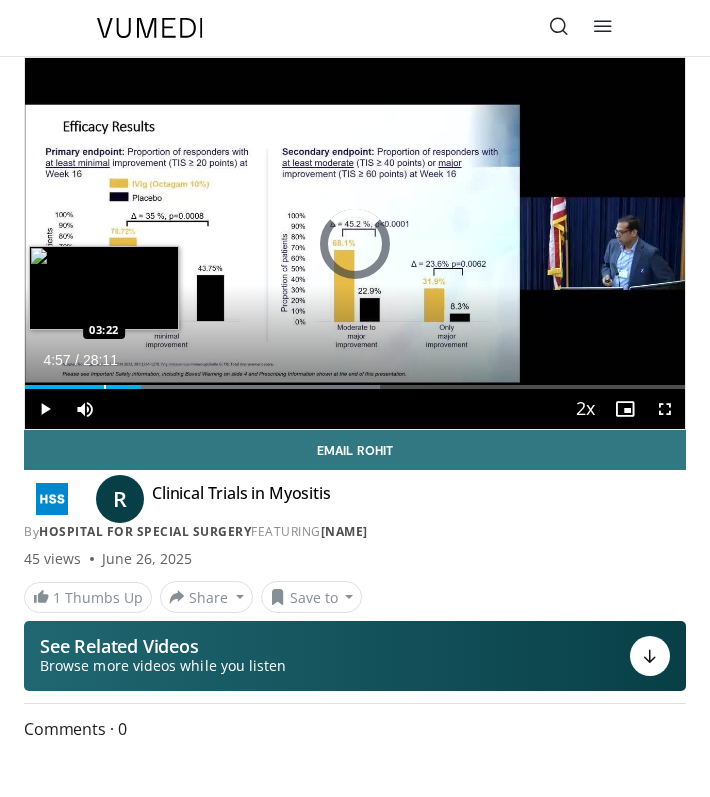 click on "Loaded :  53.84% 04:57 03:22" at bounding box center [355, 379] 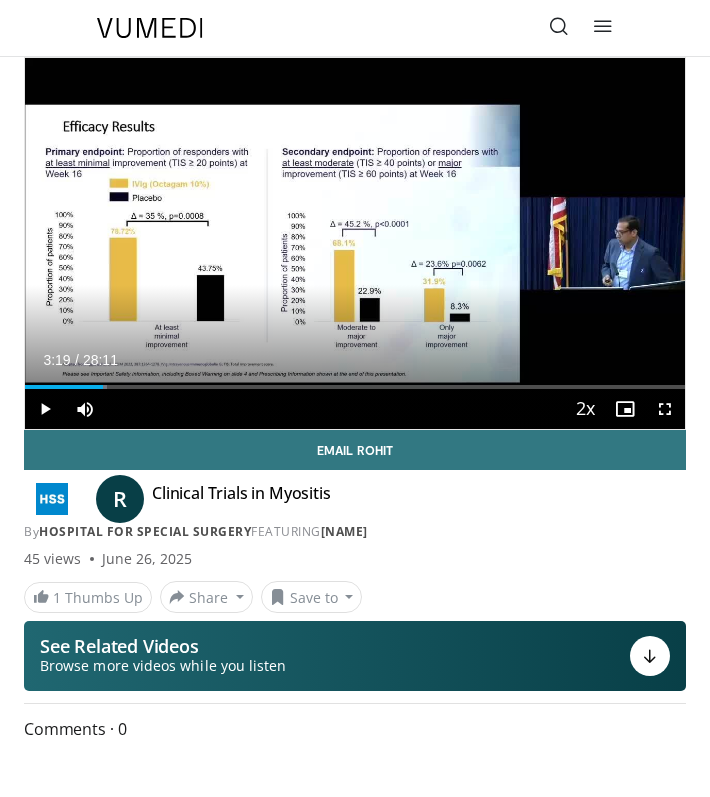 click on "Loaded :  12.42% 03:19 02:26" at bounding box center [355, 379] 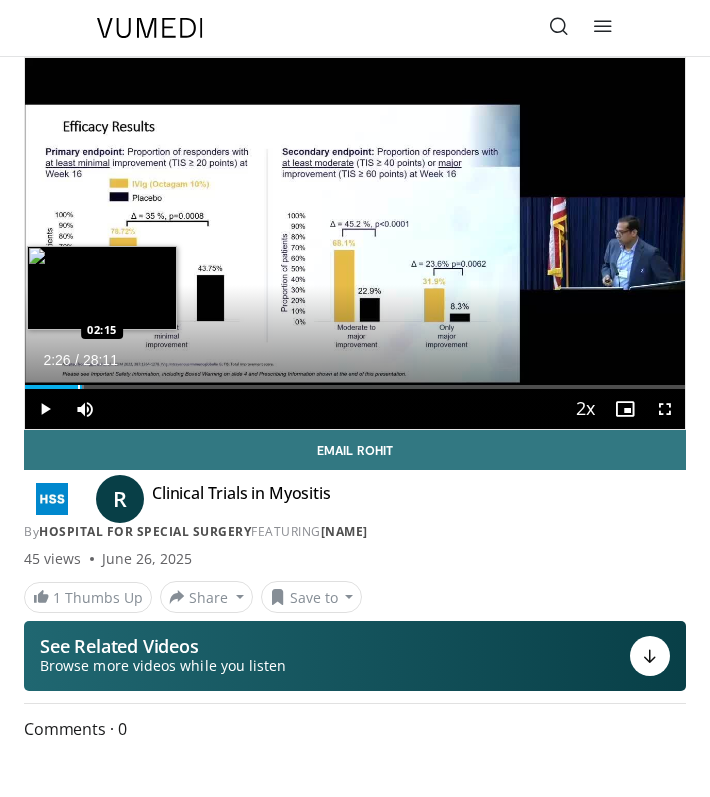 click on "Loaded :  8.87% 02:26 02:15" at bounding box center [355, 379] 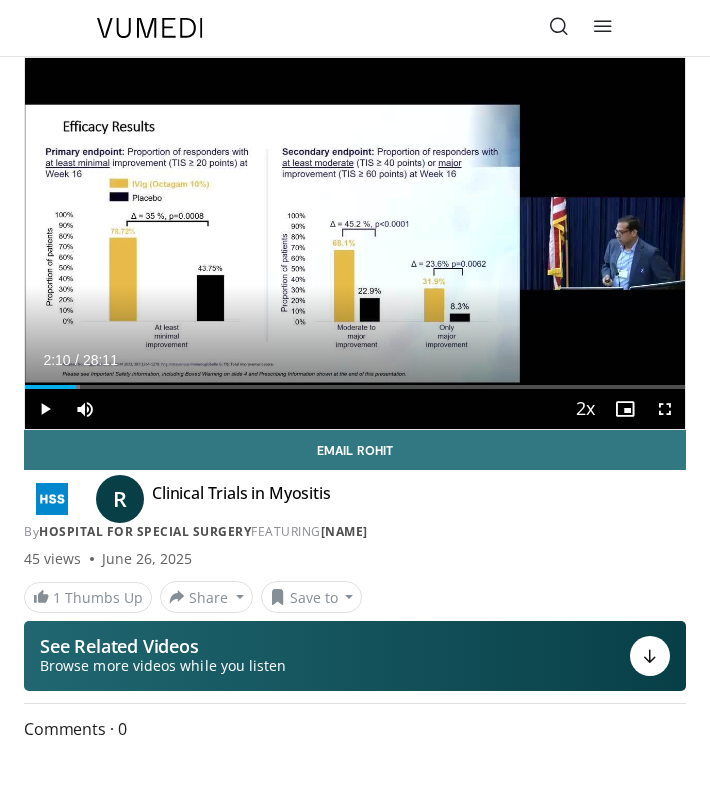 click at bounding box center (45, 409) 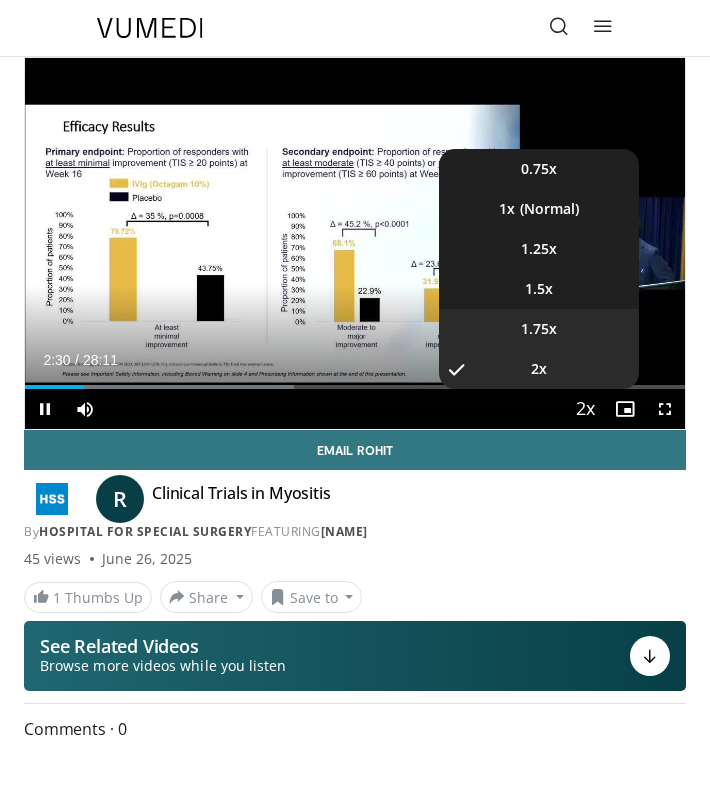 scroll, scrollTop: 80, scrollLeft: 0, axis: vertical 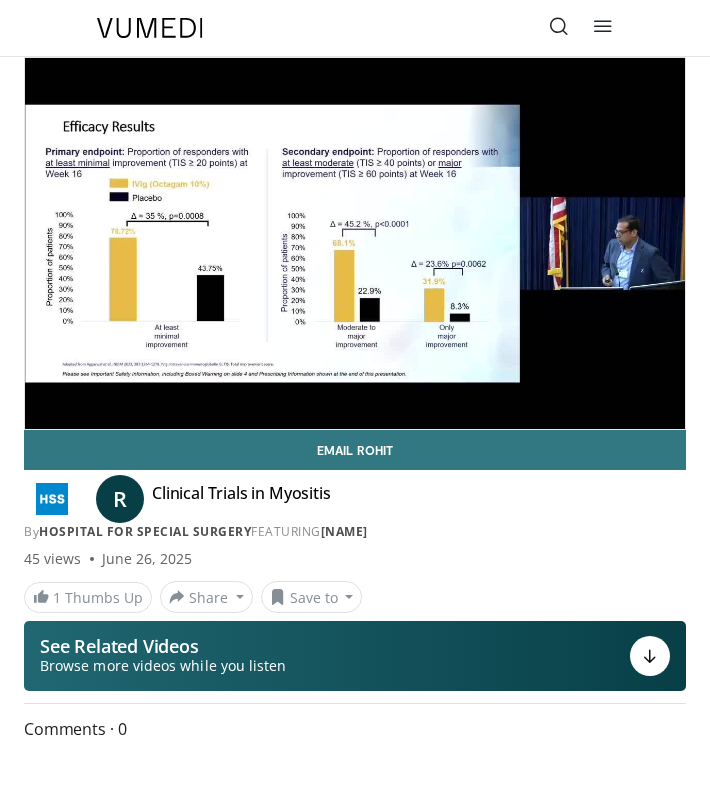 click on "R
Clinical Trials in Myositis
By
Hospital for Special Surgery
FEATURING
Rohit Aggarwal
By
Hospital for Special Surgery
FEATURING
Rohit Aggarwal" at bounding box center (355, 512) 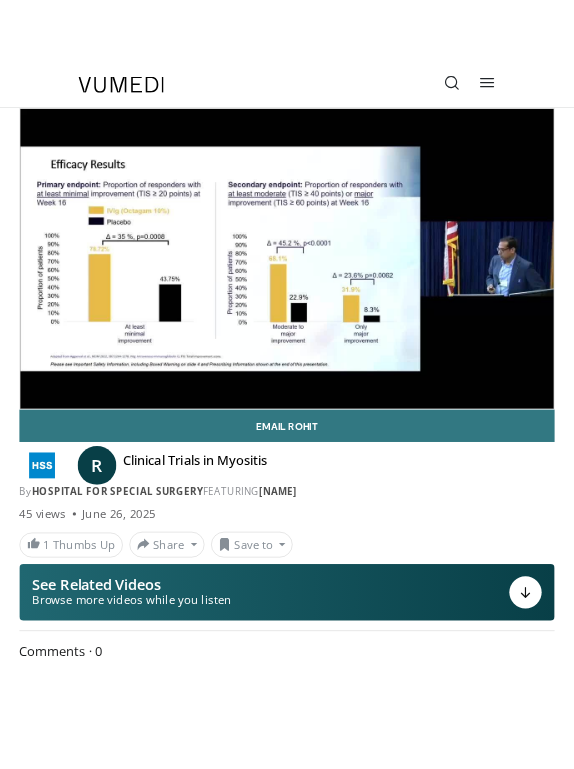 scroll, scrollTop: 0, scrollLeft: 0, axis: both 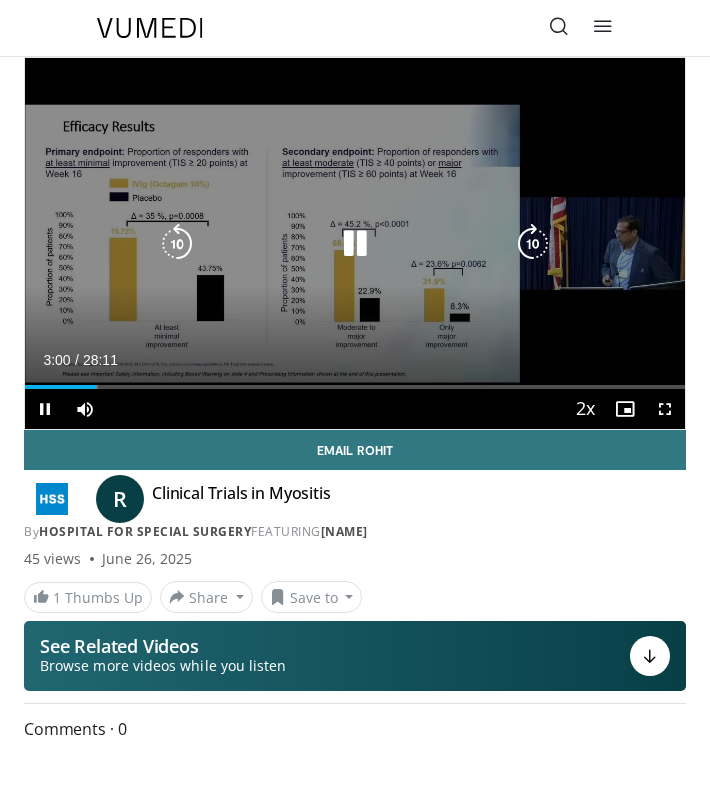 click at bounding box center (533, 244) 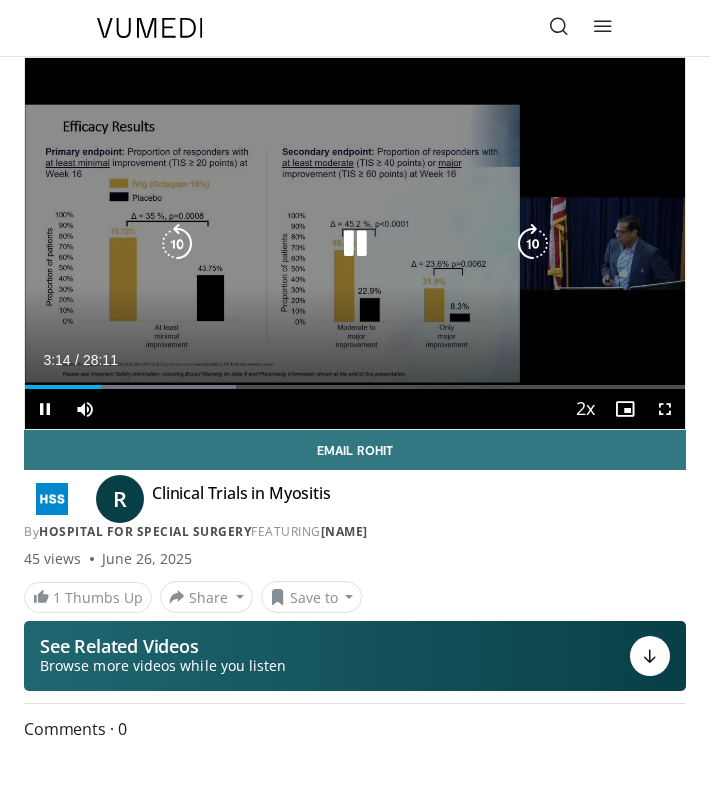 click at bounding box center [533, 244] 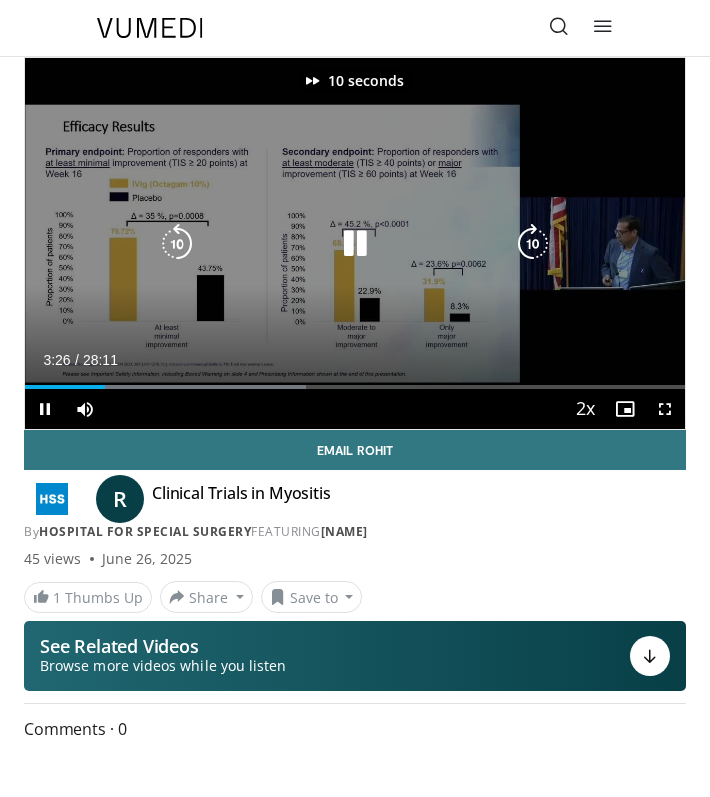 click at bounding box center (533, 244) 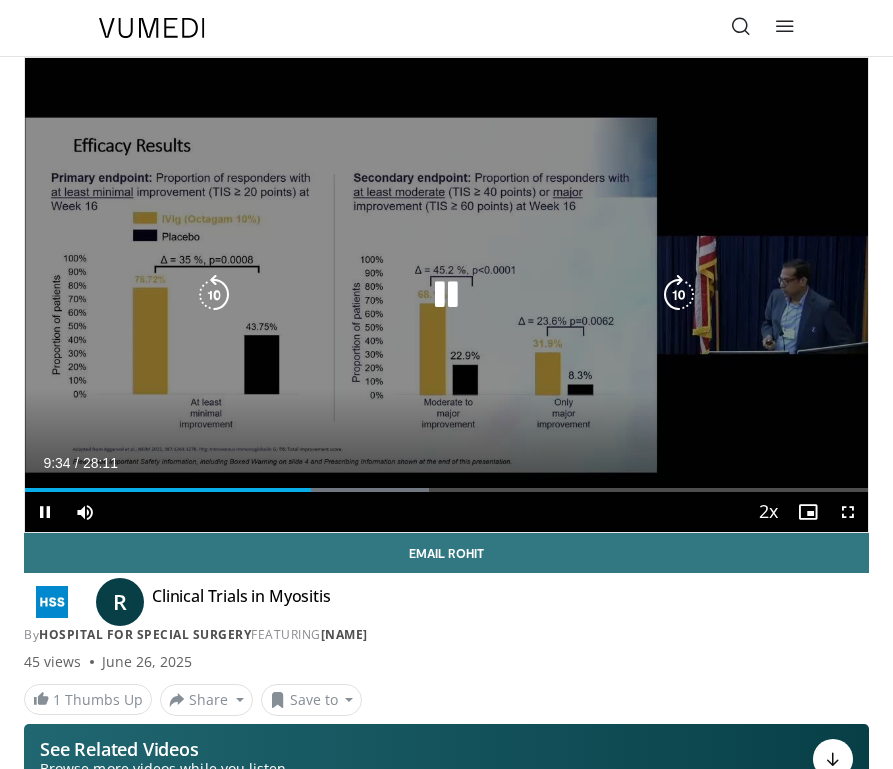 click at bounding box center [679, 295] 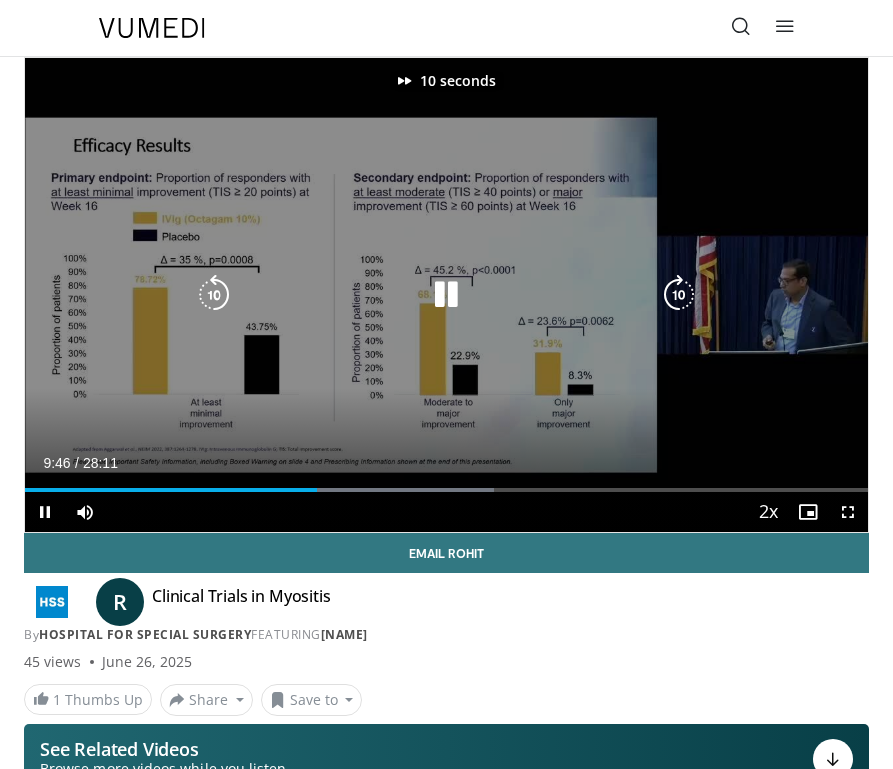 click at bounding box center [679, 295] 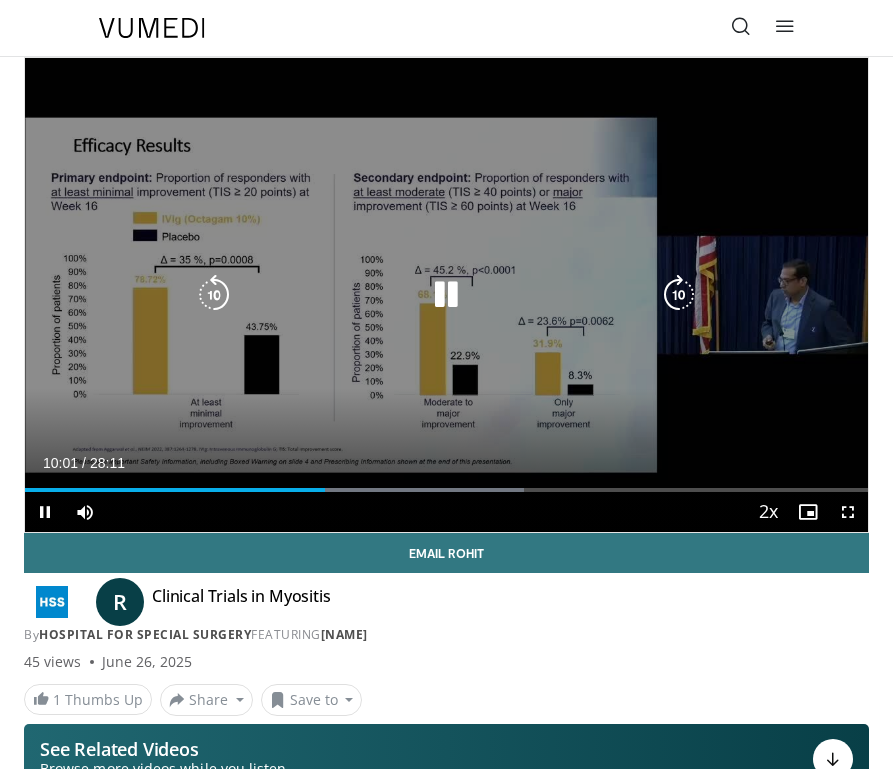 click at bounding box center [679, 295] 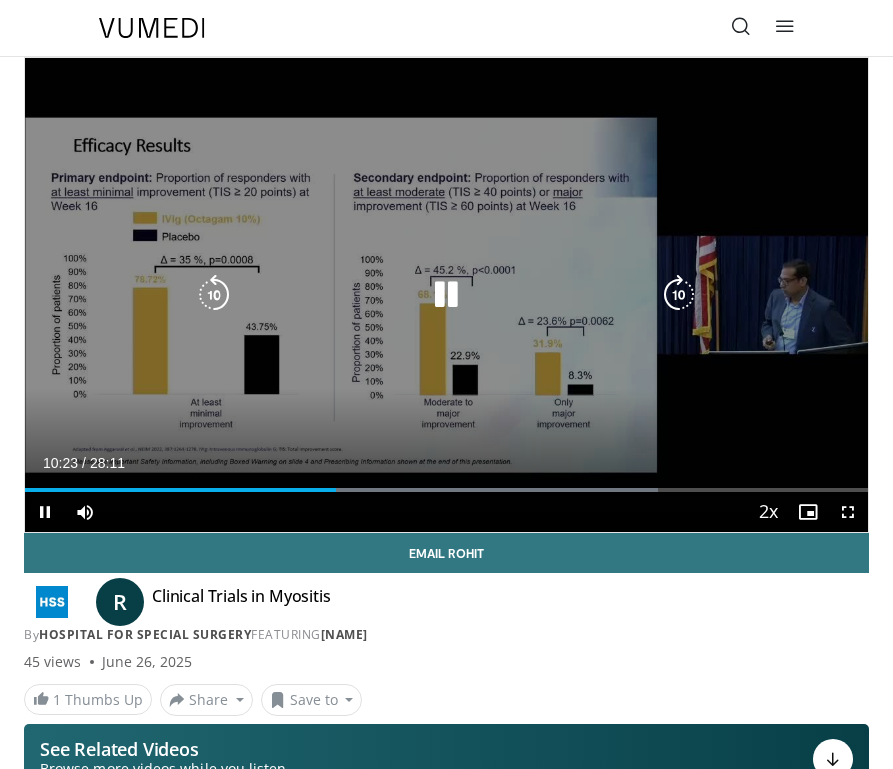 click at bounding box center [214, 295] 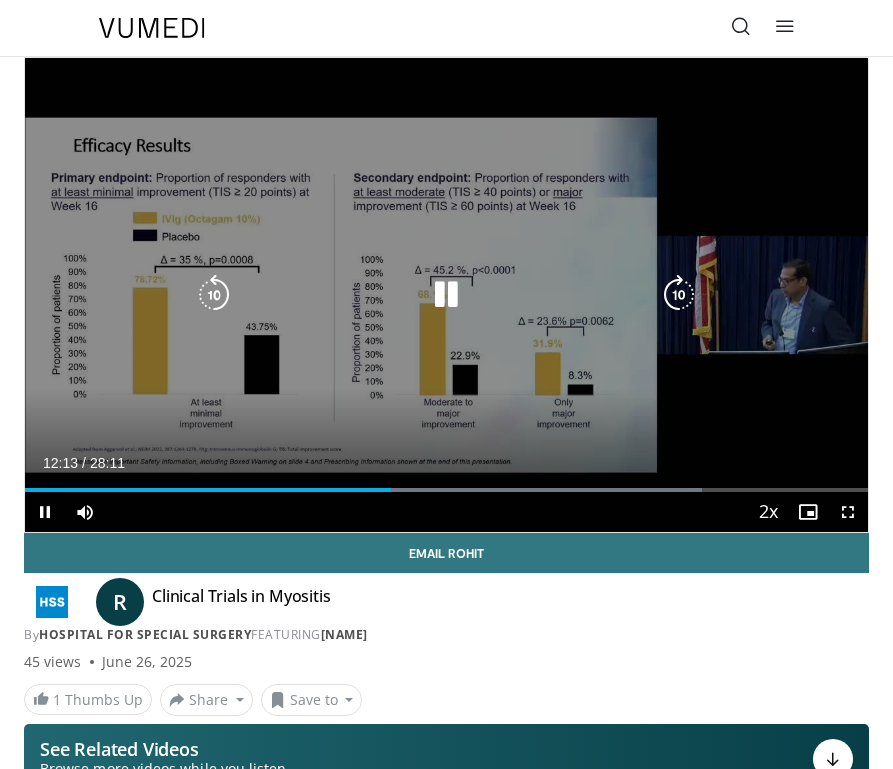 click at bounding box center [679, 295] 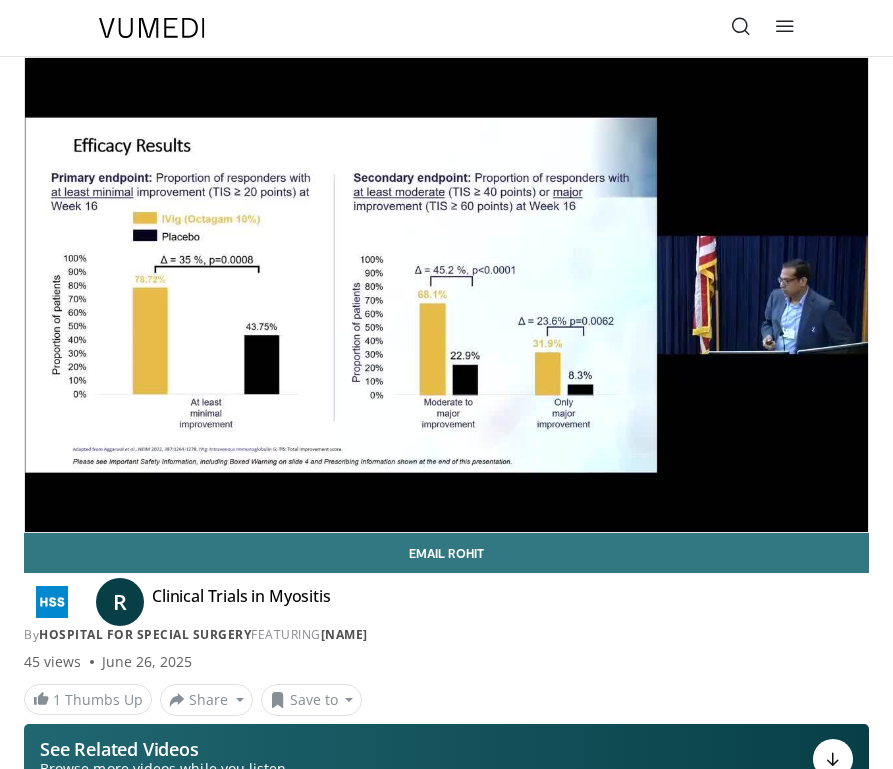 click on "10 seconds
Tap to unmute" at bounding box center [446, 295] 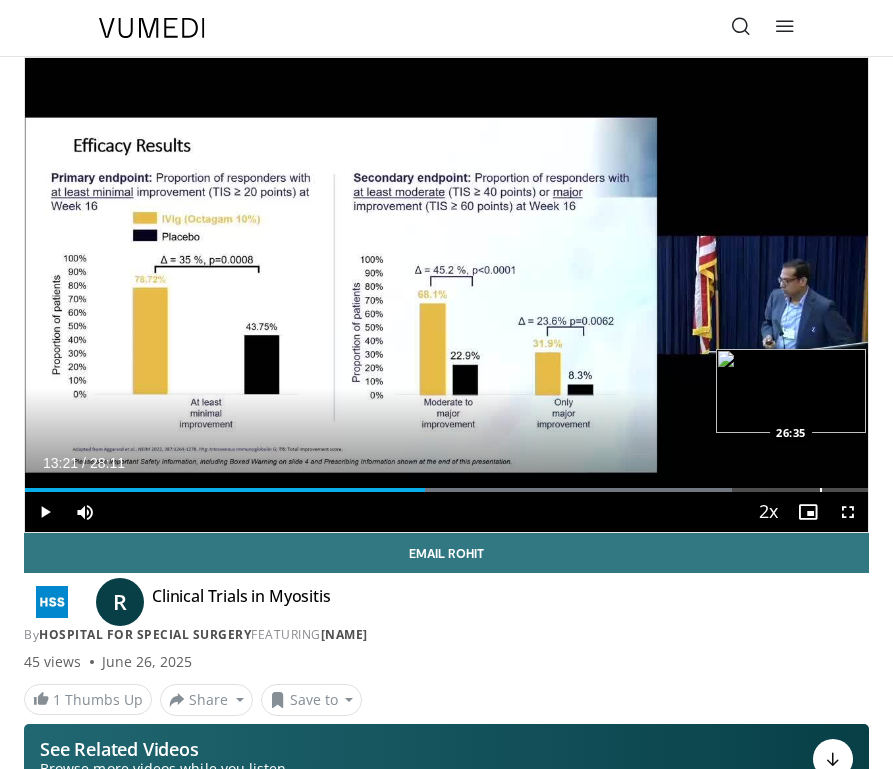 click at bounding box center (821, 490) 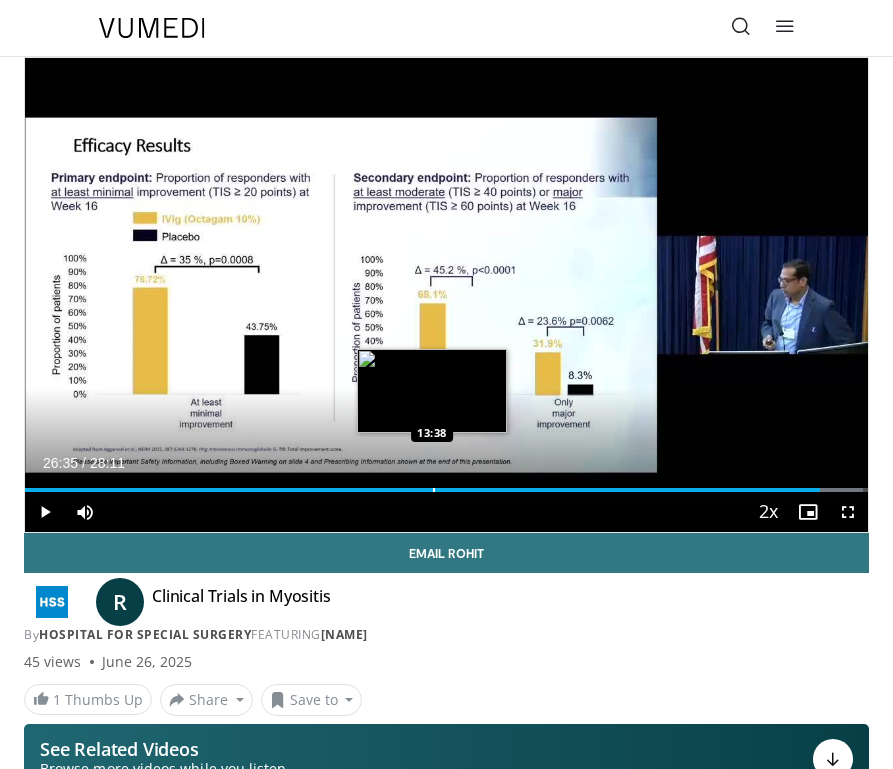 click at bounding box center [434, 490] 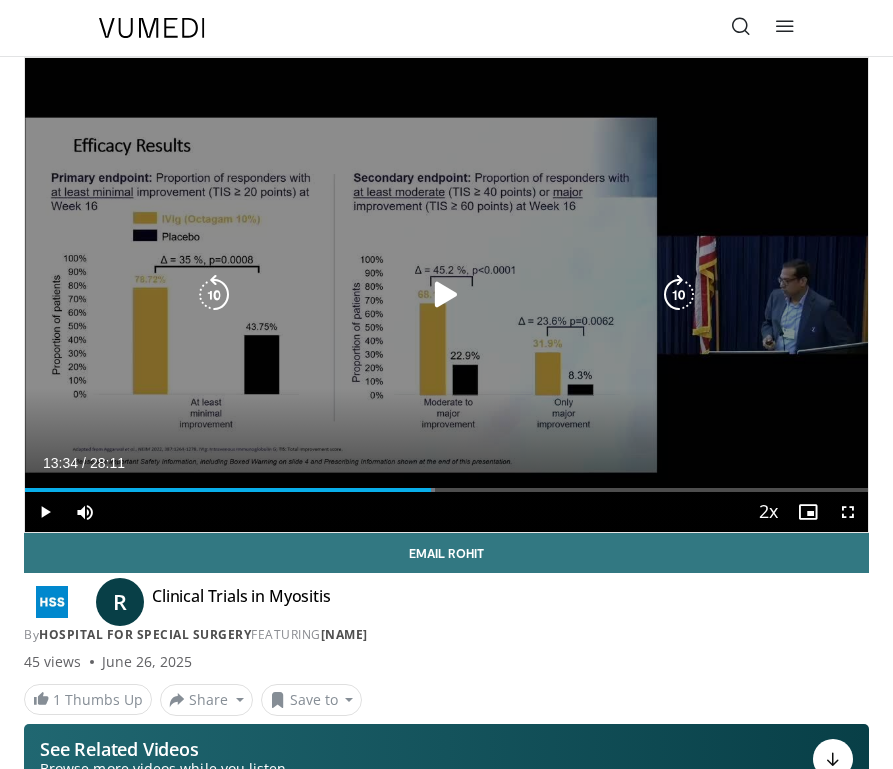click at bounding box center [446, 295] 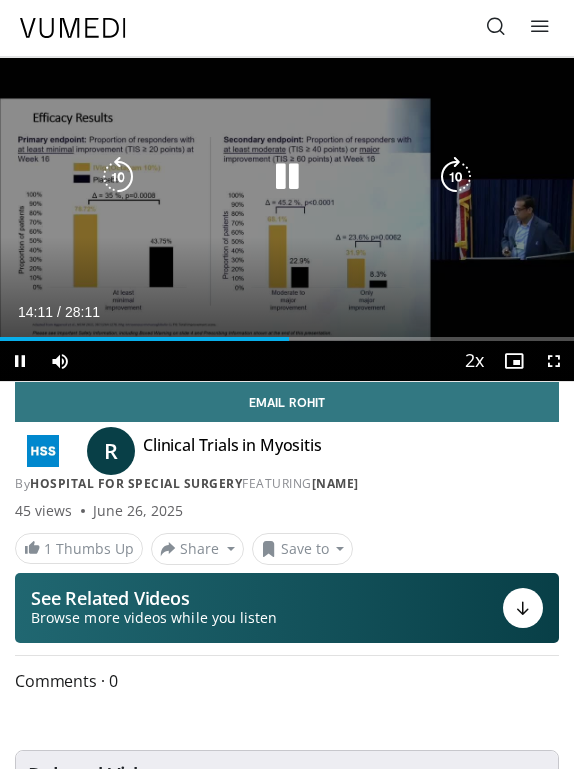 click on "10 seconds
Tap to unmute" at bounding box center [287, 219] 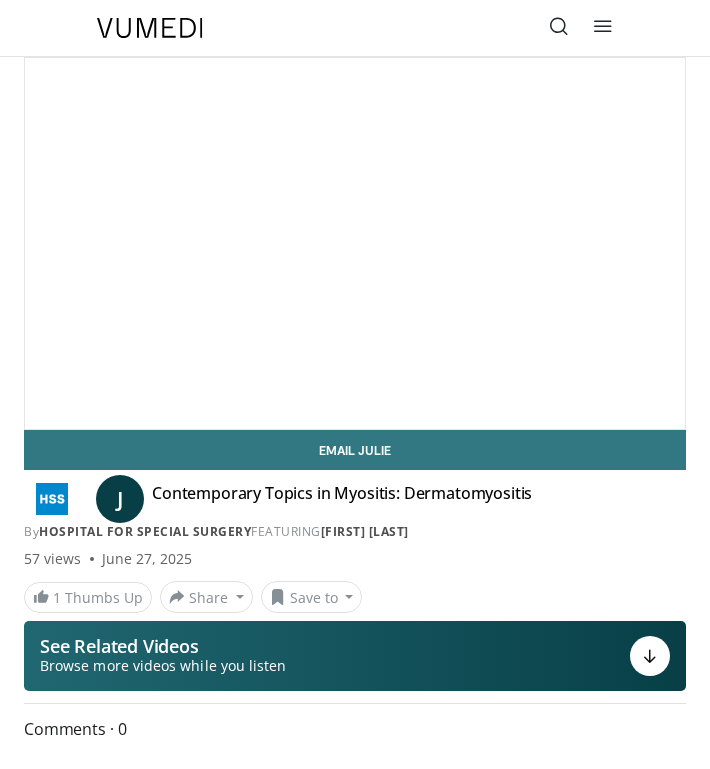 scroll, scrollTop: 0, scrollLeft: 0, axis: both 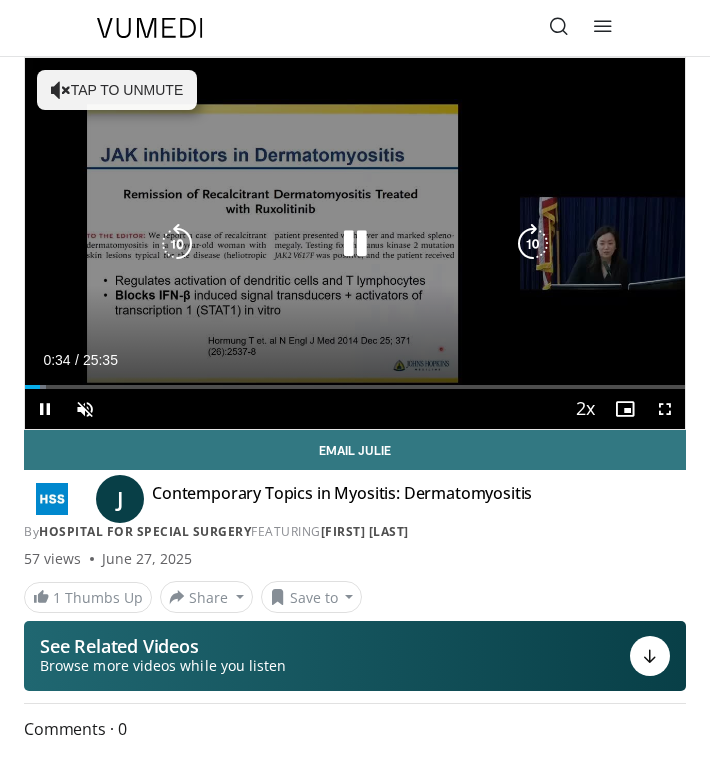 click on "Tap to unmute" at bounding box center [117, 90] 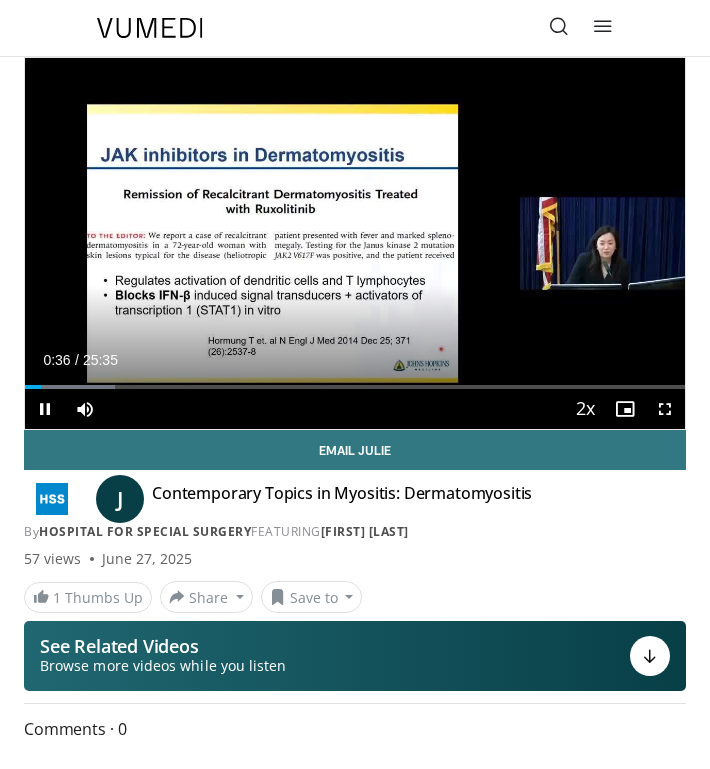 click at bounding box center [45, 409] 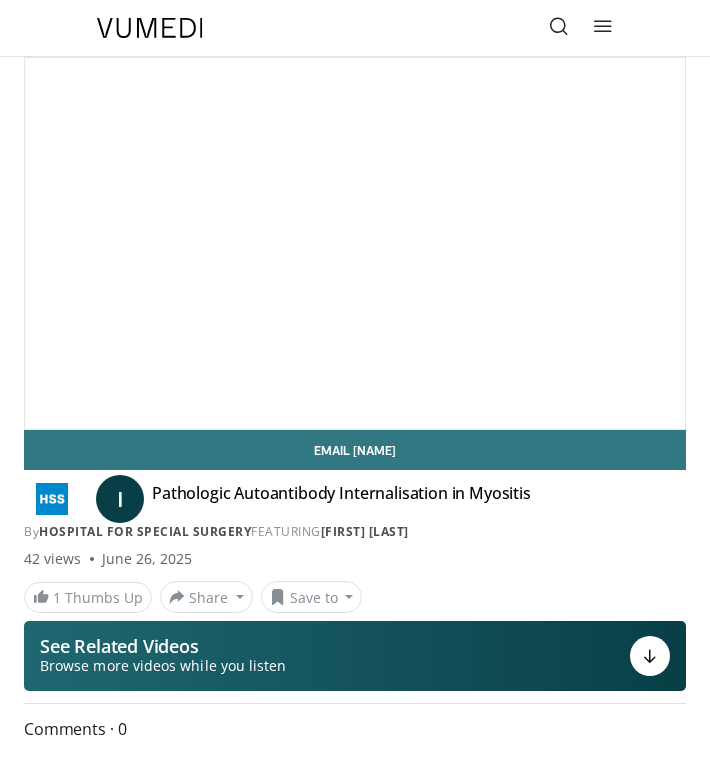 scroll, scrollTop: 0, scrollLeft: 0, axis: both 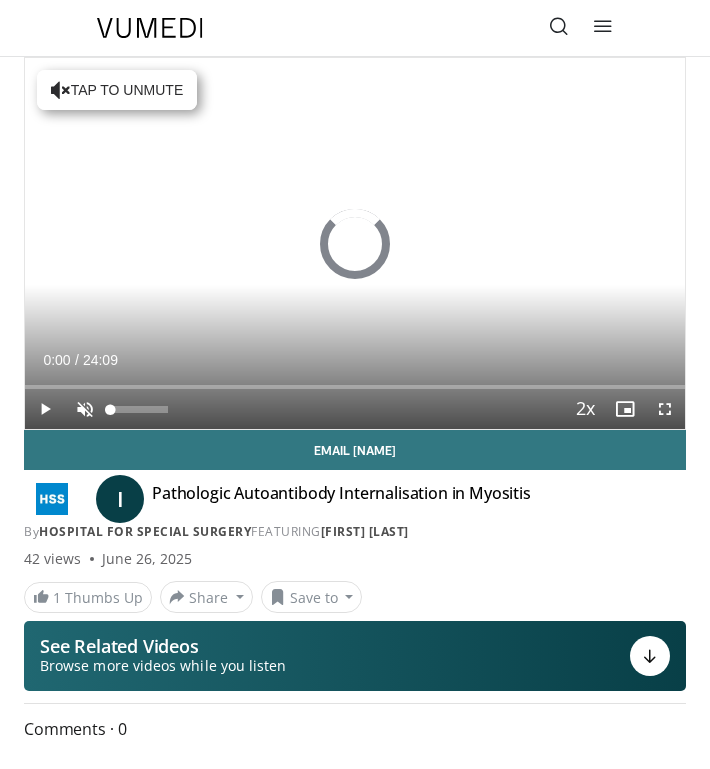 click at bounding box center [45, 409] 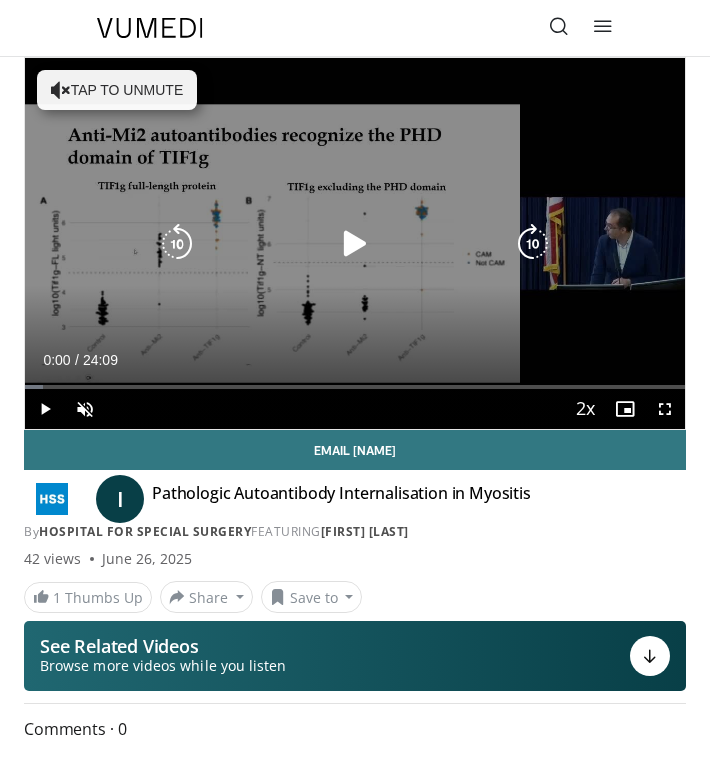 click on "Tap to unmute" at bounding box center (117, 90) 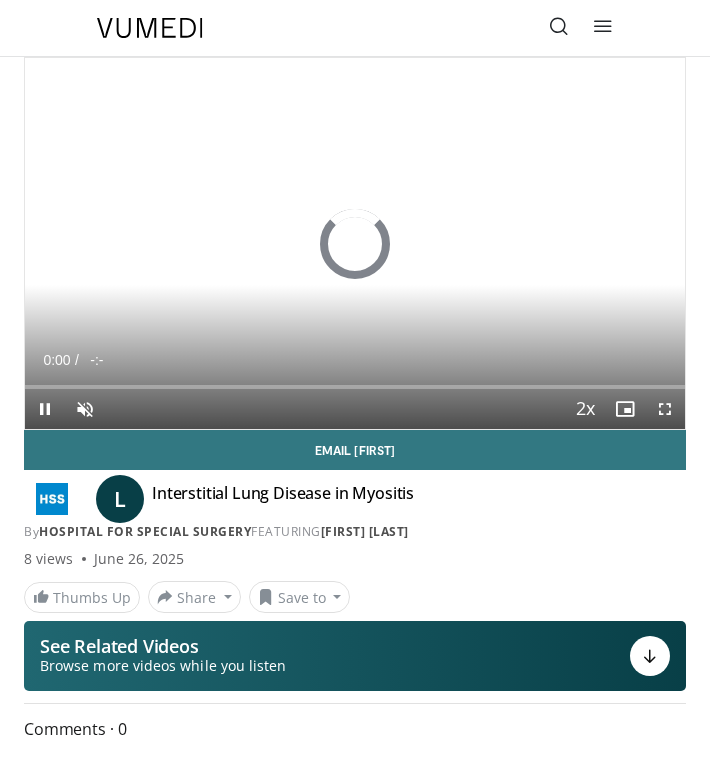 scroll, scrollTop: 0, scrollLeft: 0, axis: both 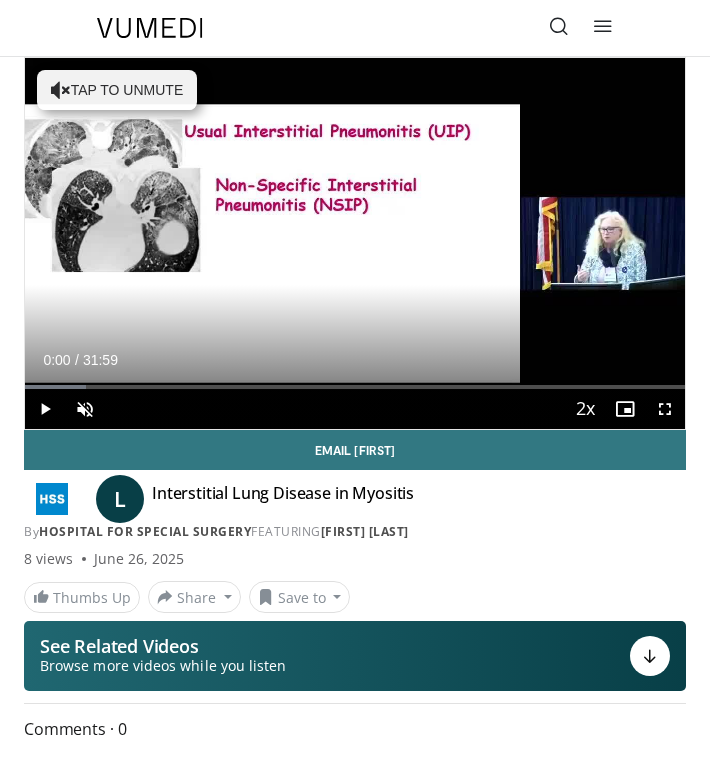 click at bounding box center (45, 409) 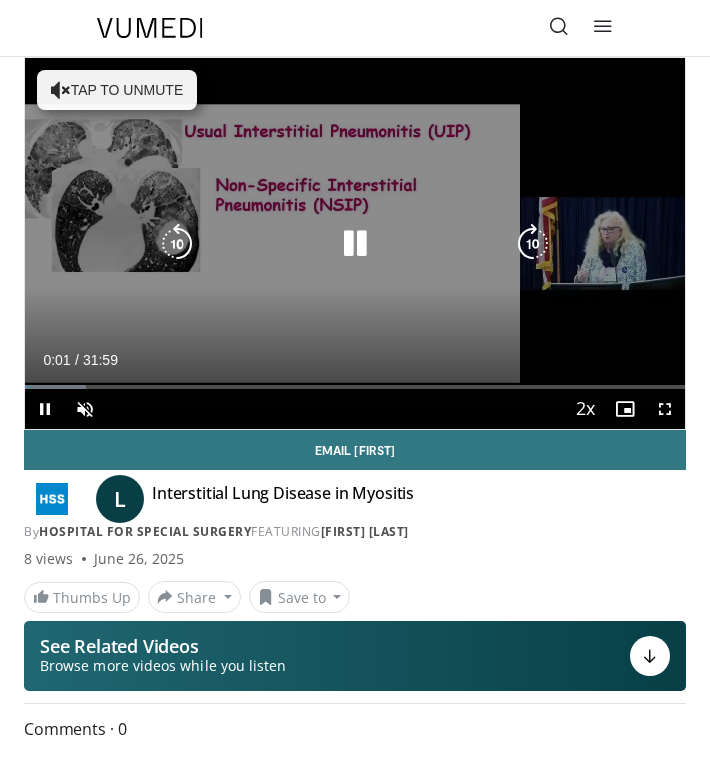 click on "Tap to unmute" at bounding box center (117, 90) 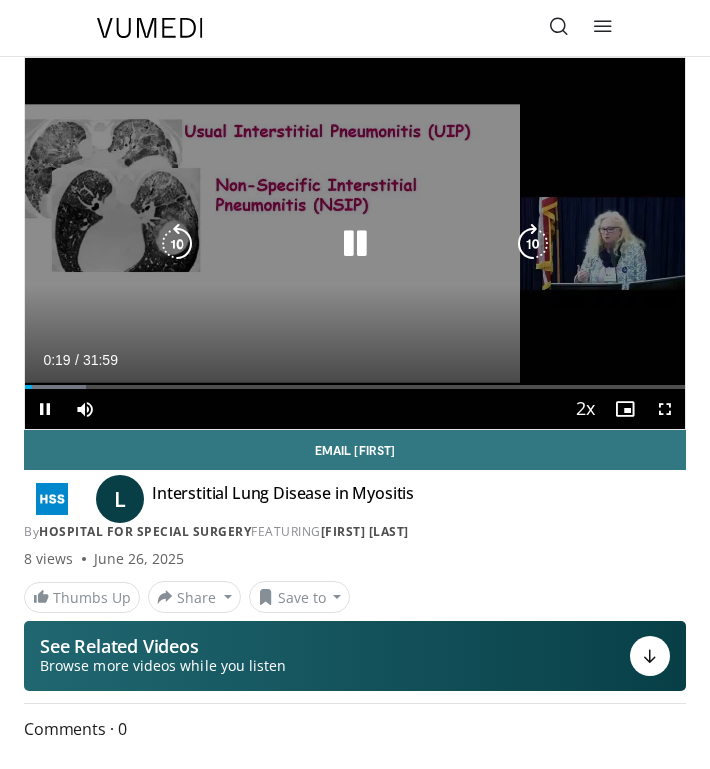 click on "10 seconds
Tap to unmute" at bounding box center [355, 243] 